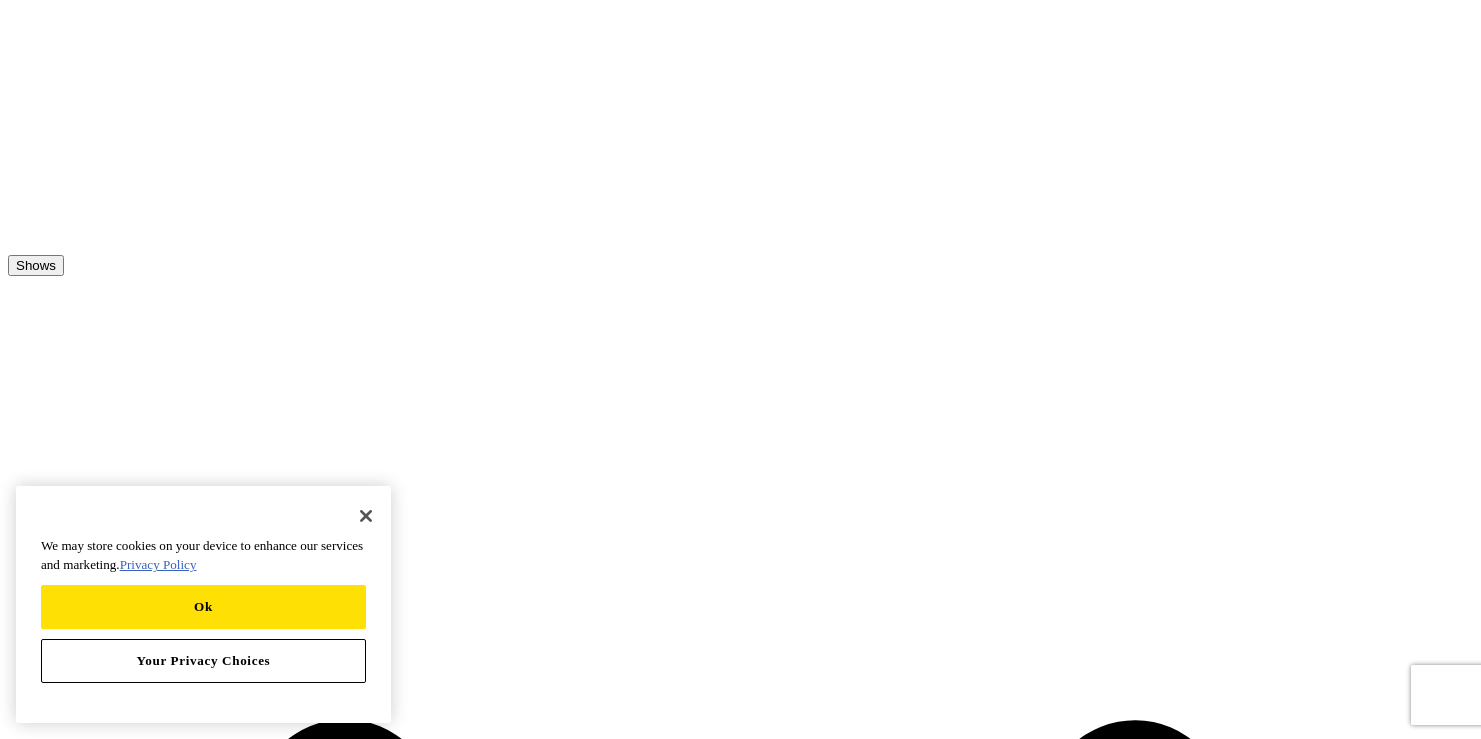 scroll, scrollTop: 1864, scrollLeft: 0, axis: vertical 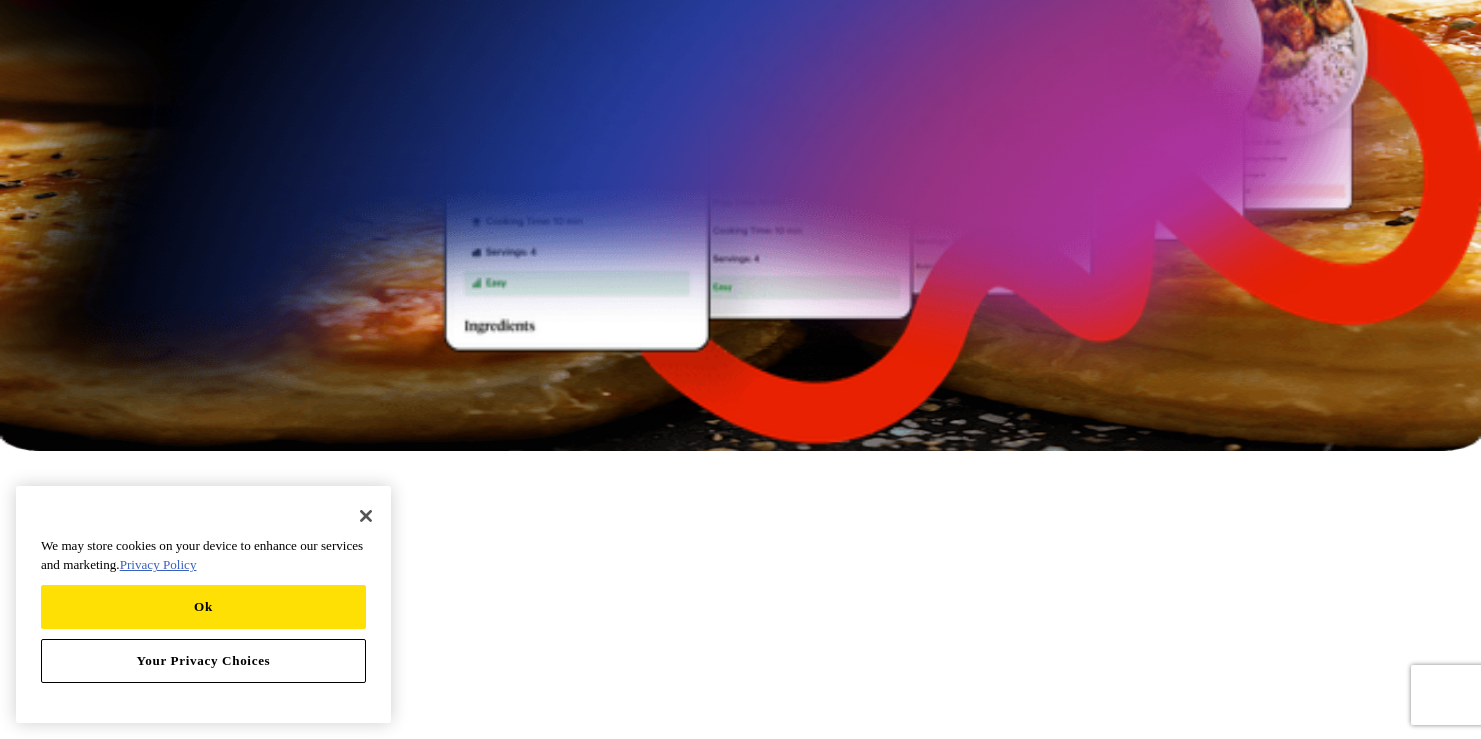 click on "Annual Plan" at bounding box center [740, 10582] 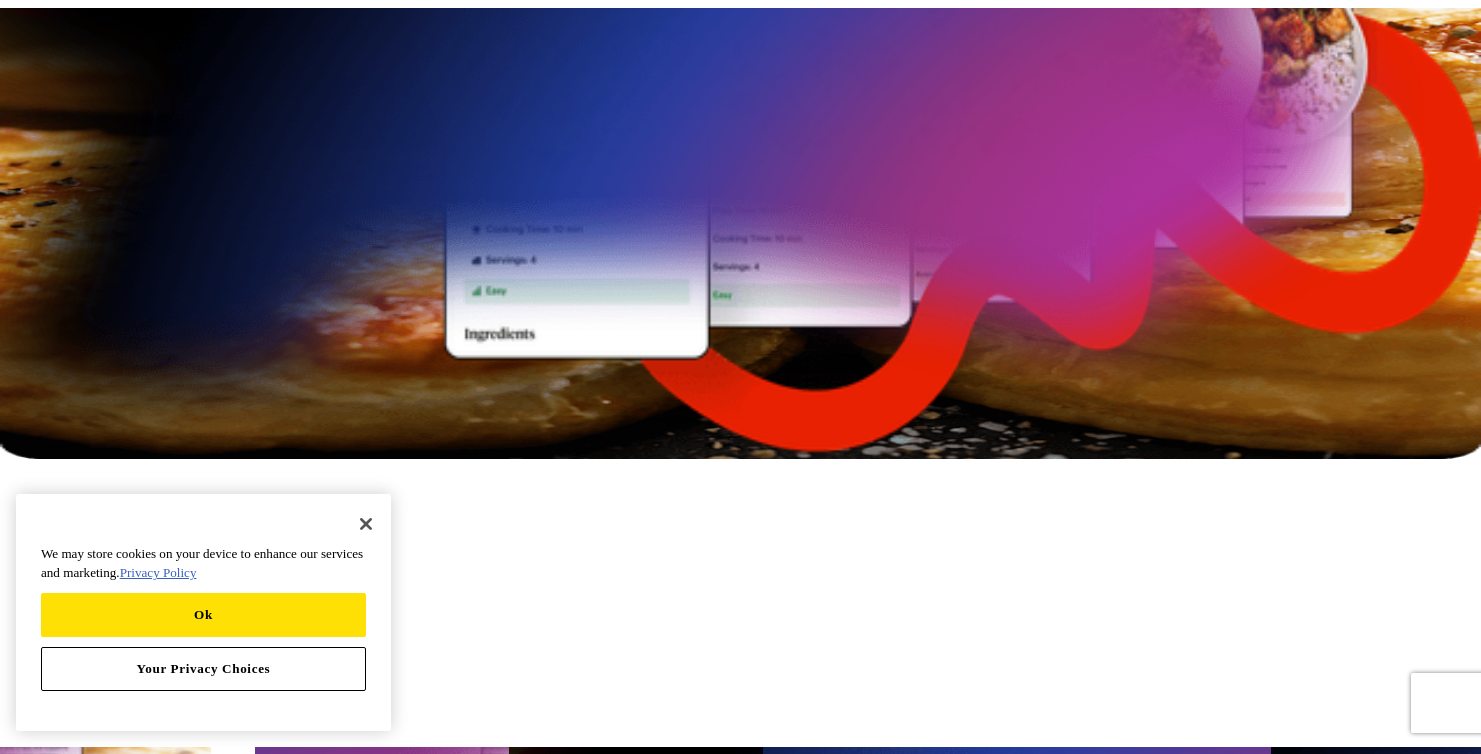 scroll, scrollTop: 0, scrollLeft: 0, axis: both 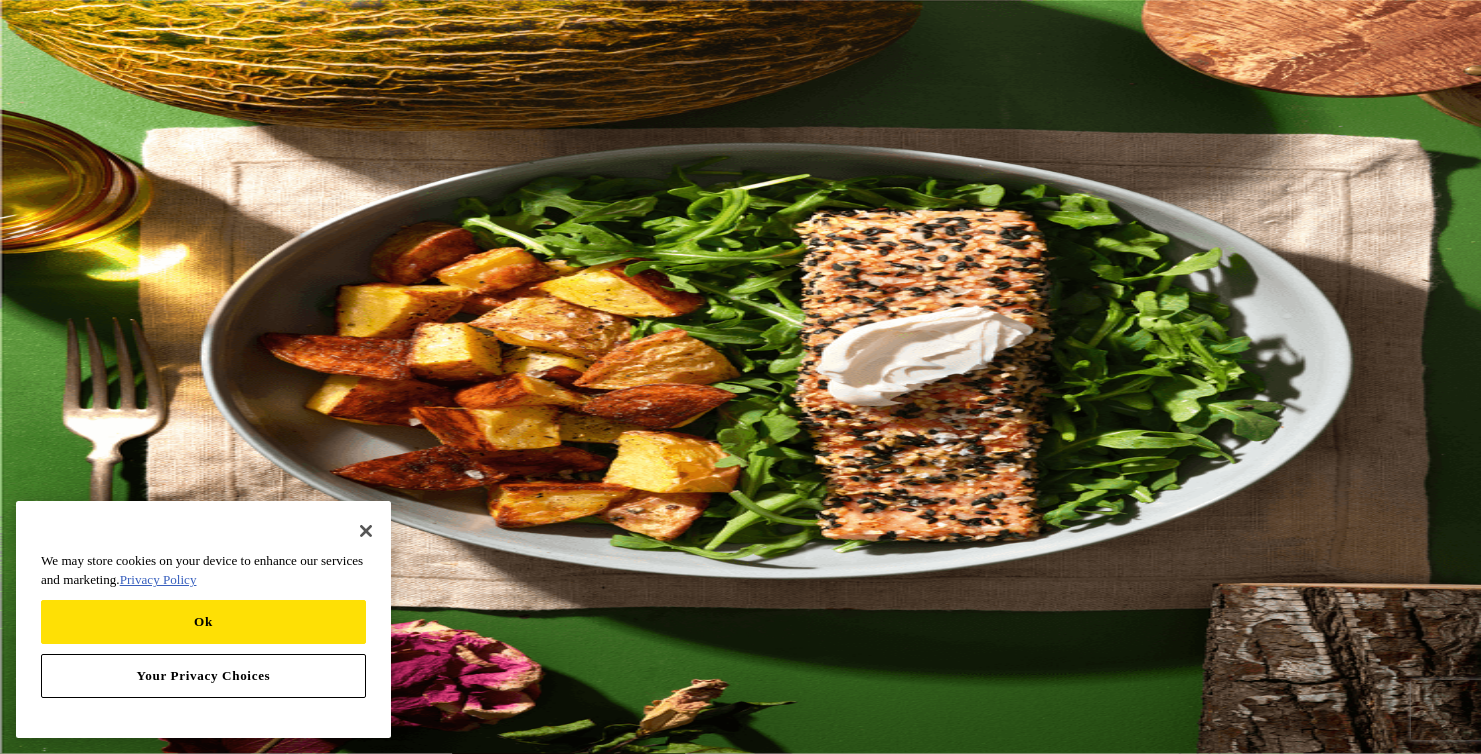 click at bounding box center (96, 1691) 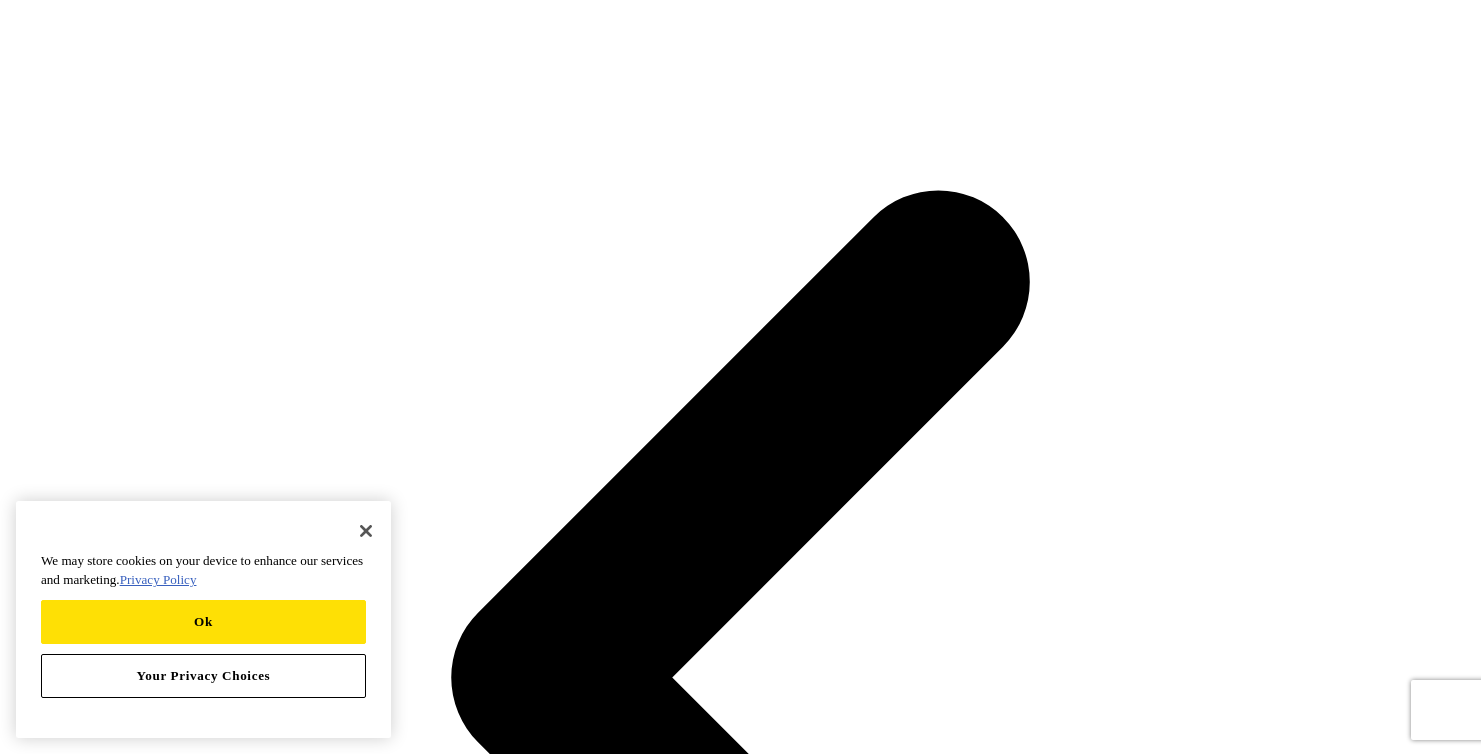 scroll, scrollTop: 84, scrollLeft: 0, axis: vertical 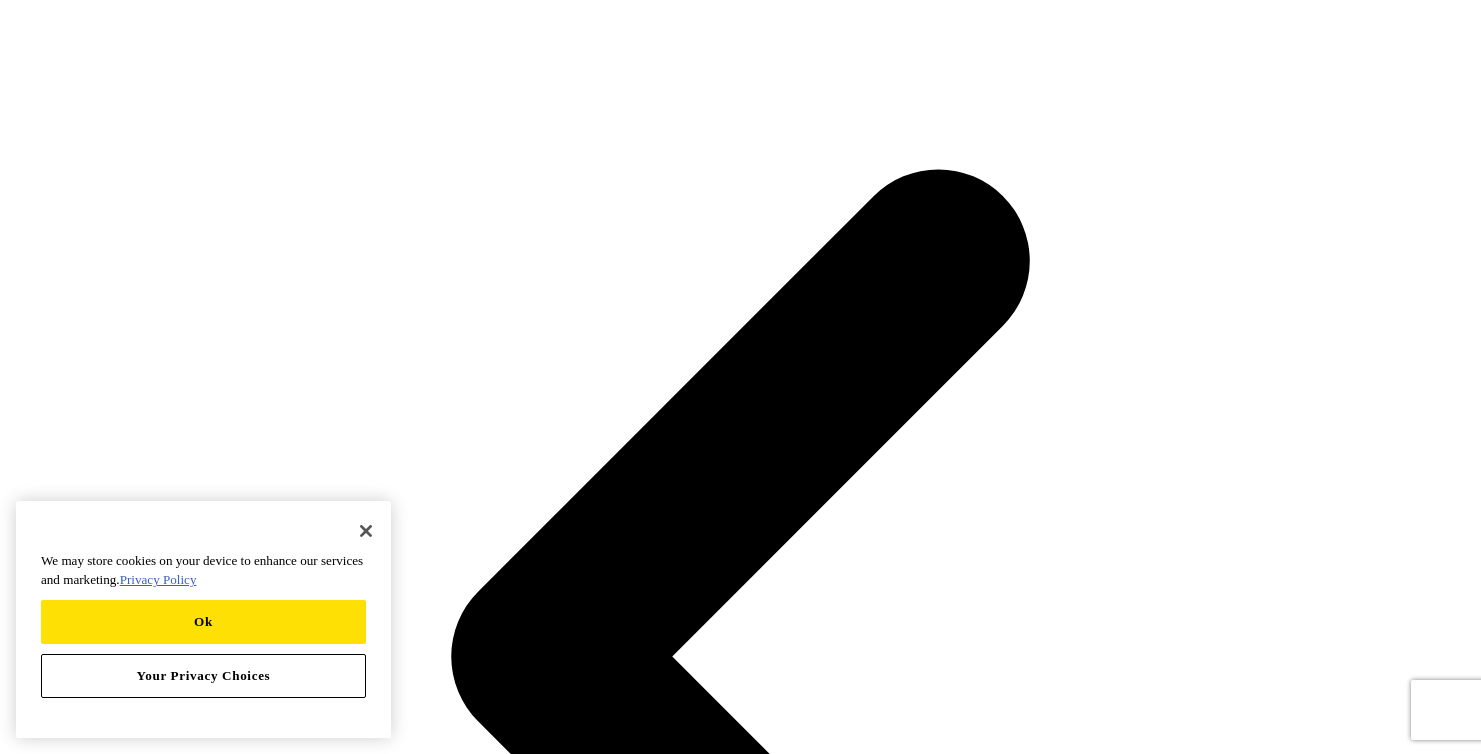 click on "Show Details" at bounding box center [400, 1644] 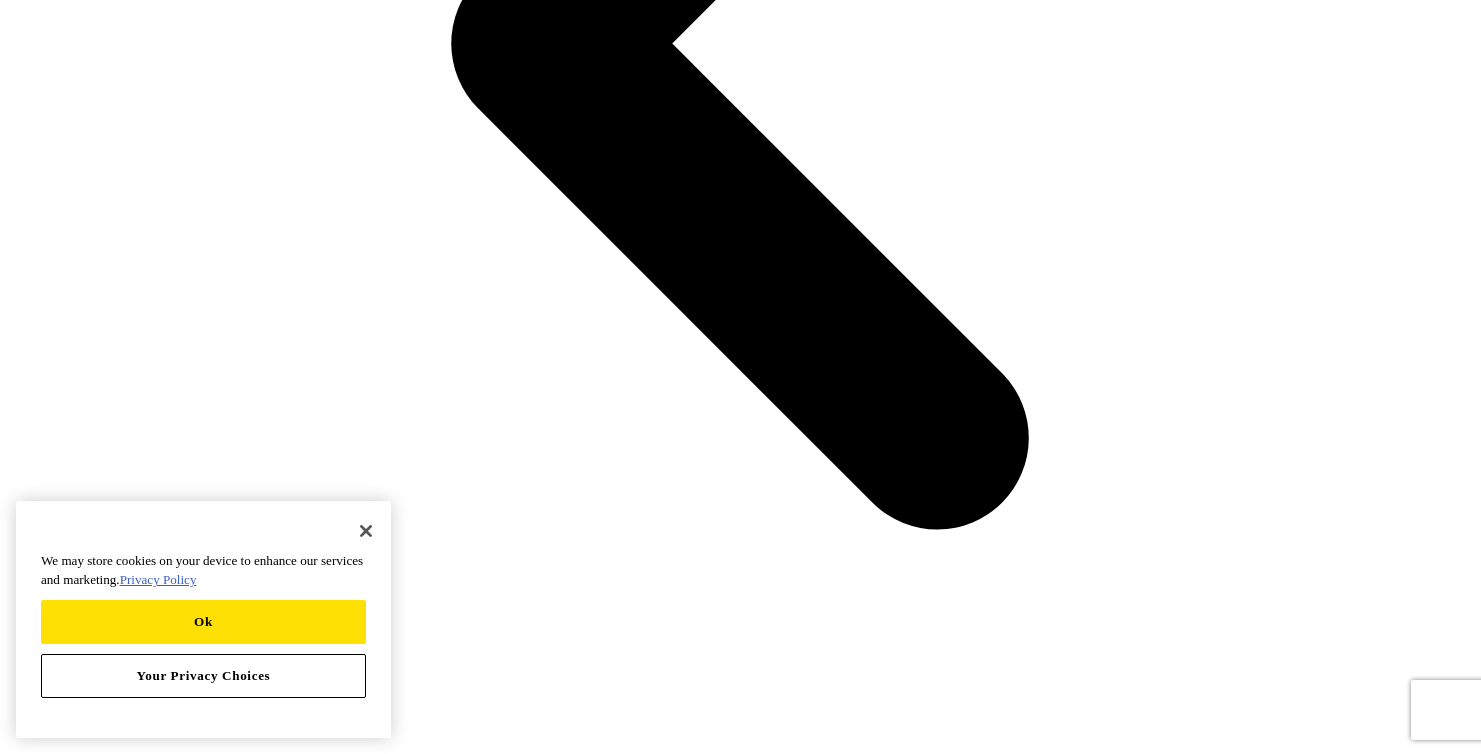 scroll, scrollTop: 723, scrollLeft: 0, axis: vertical 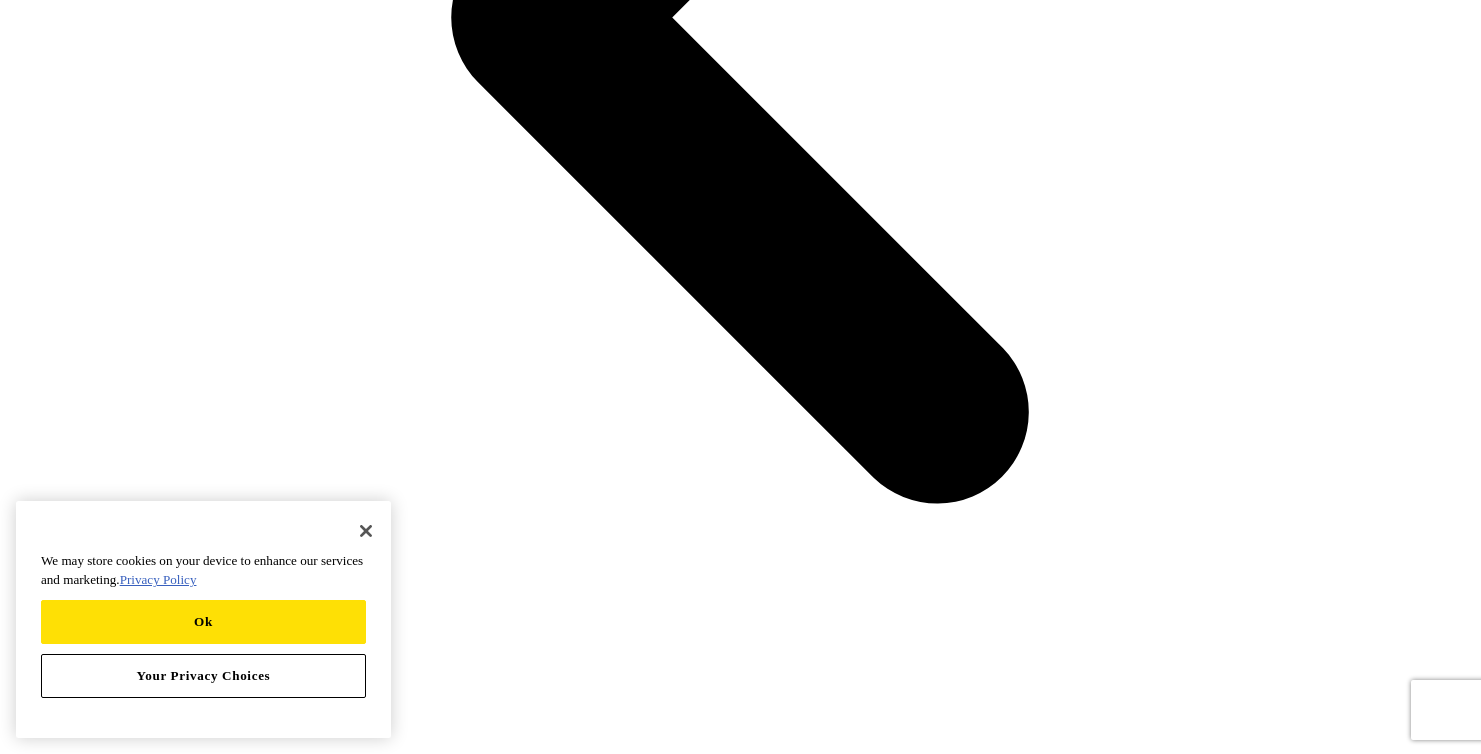 click at bounding box center [96, 5728] 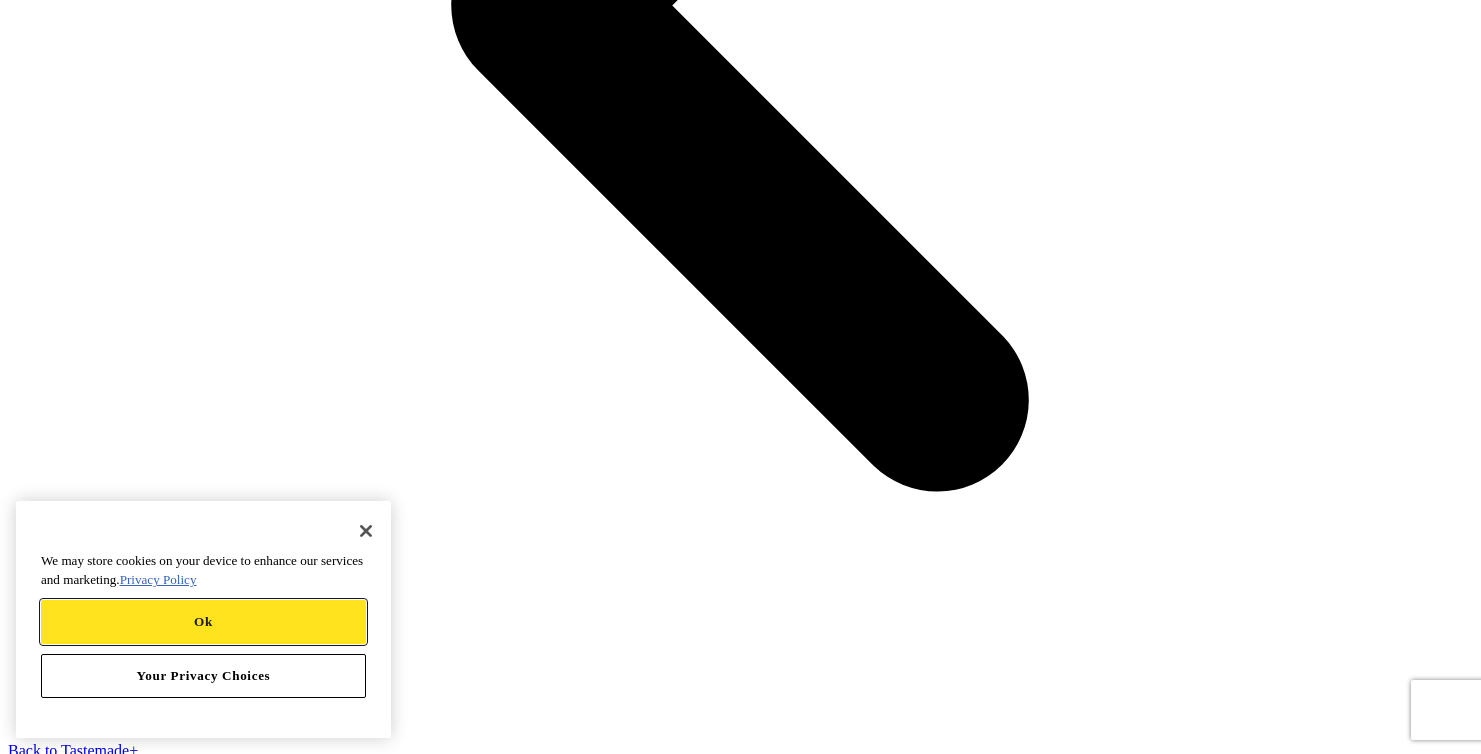 click on "Ok" at bounding box center [203, 622] 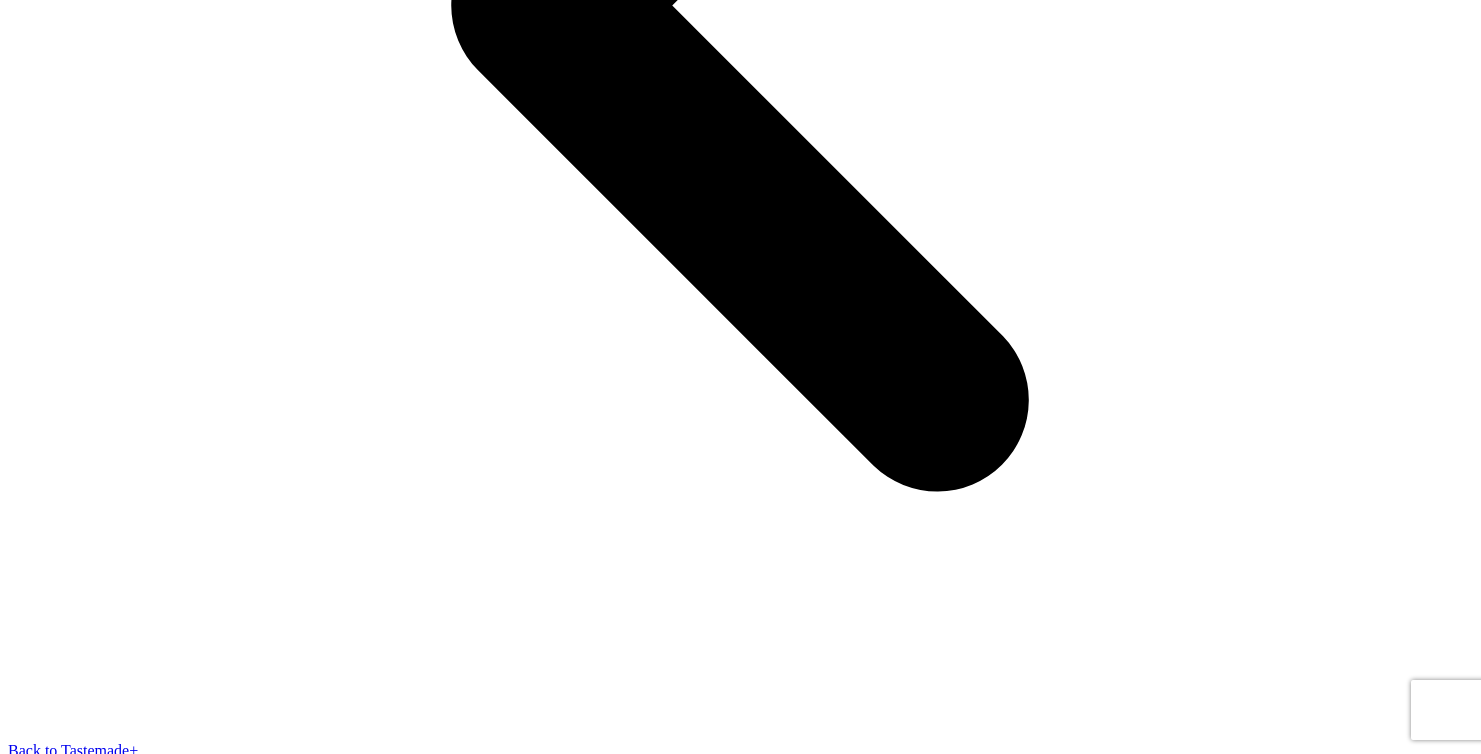 click on "Continue to Payment" at bounding box center [78, 5893] 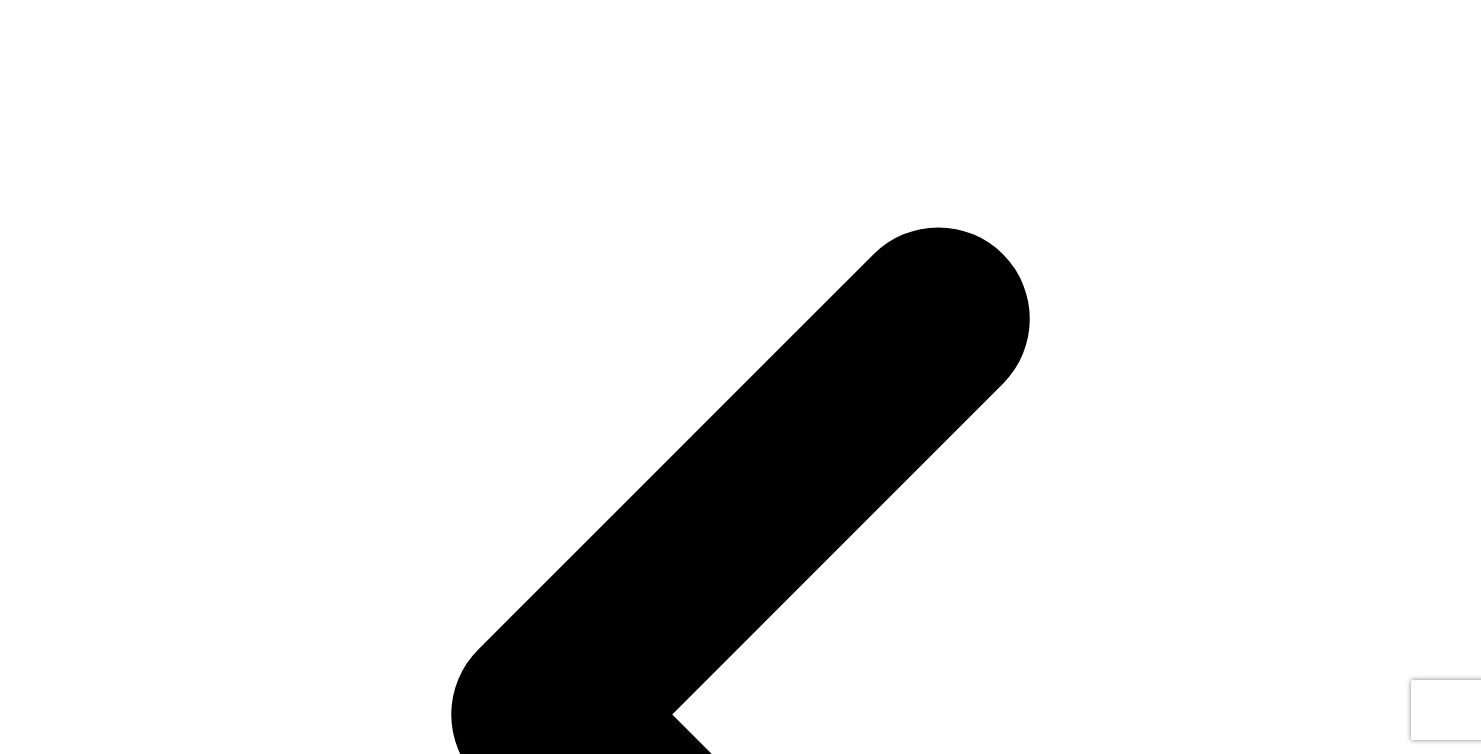 scroll, scrollTop: 38, scrollLeft: 0, axis: vertical 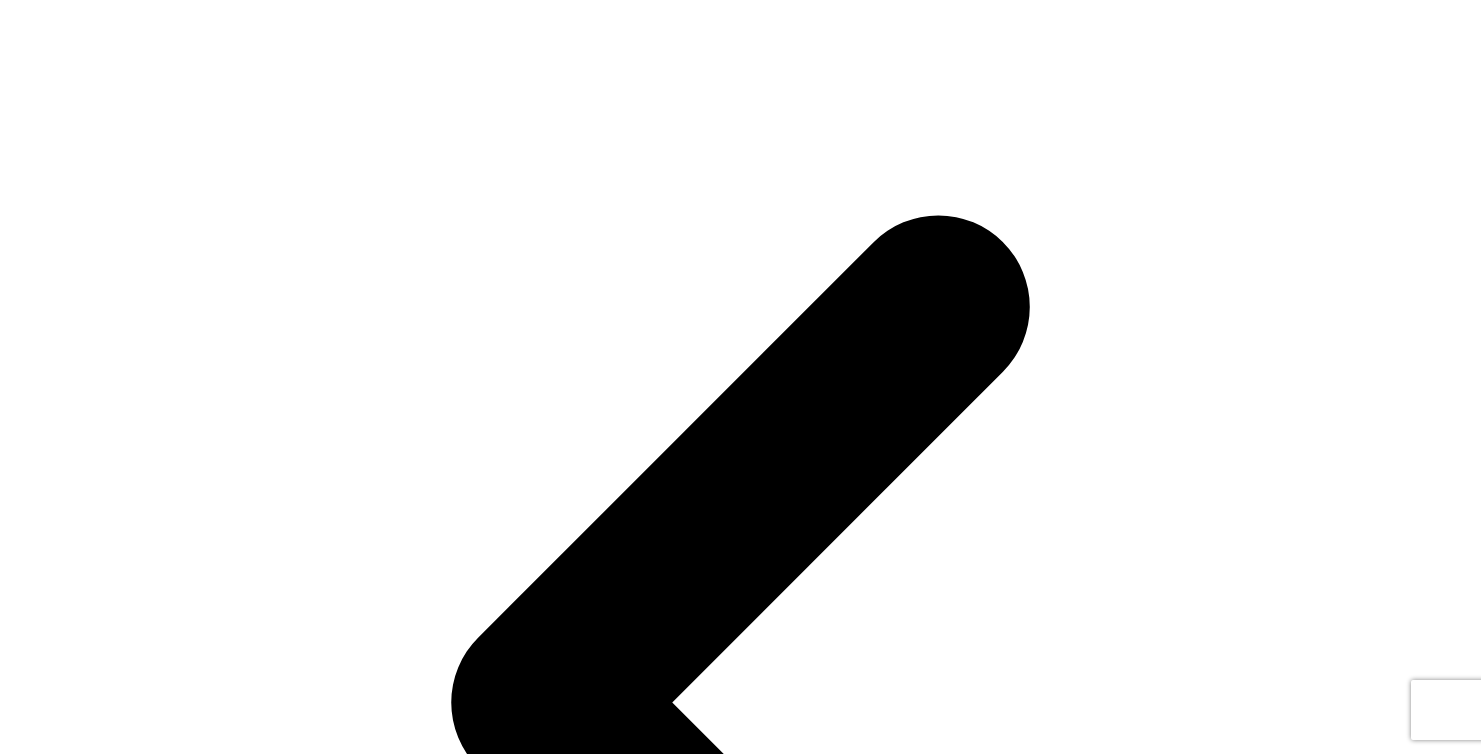 click on "Subscribe" at bounding box center (45, 1809) 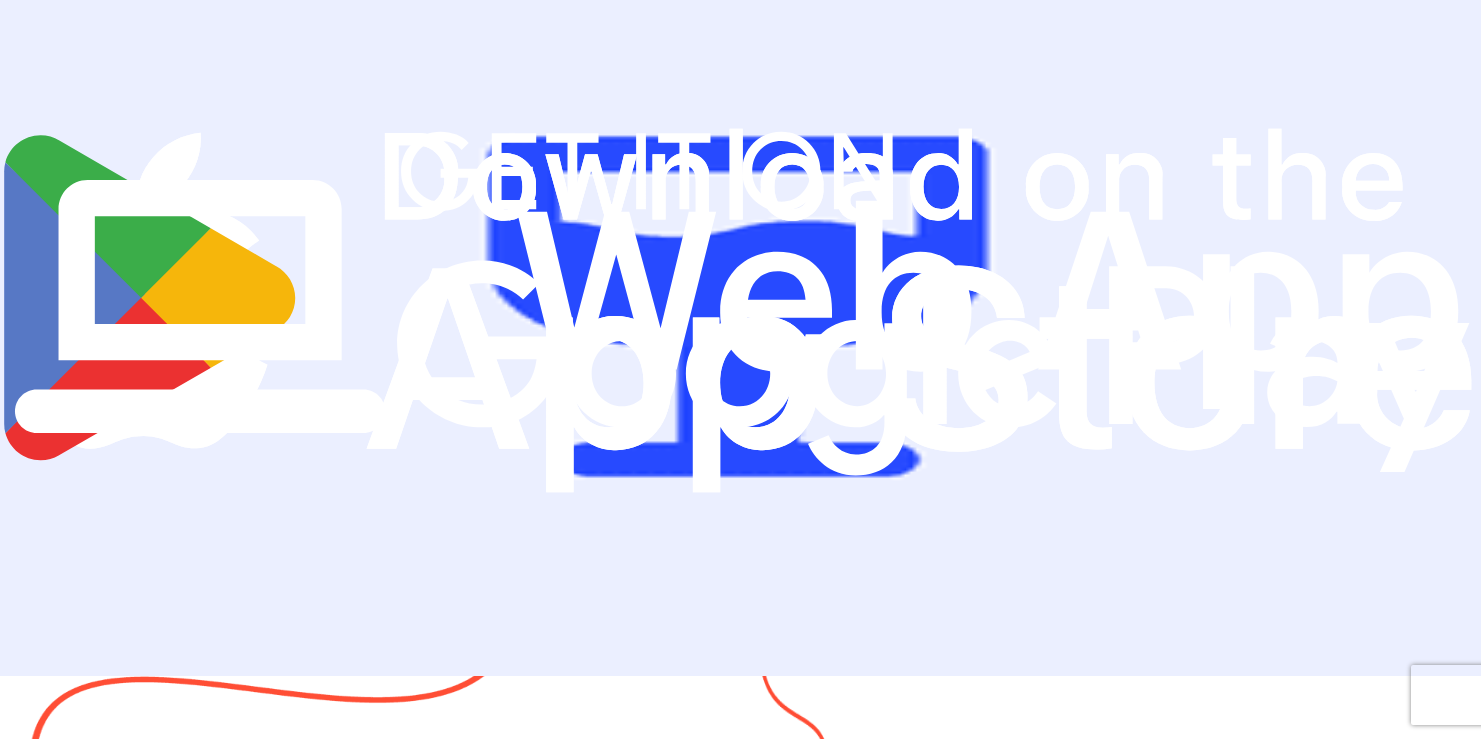 scroll, scrollTop: 61, scrollLeft: 0, axis: vertical 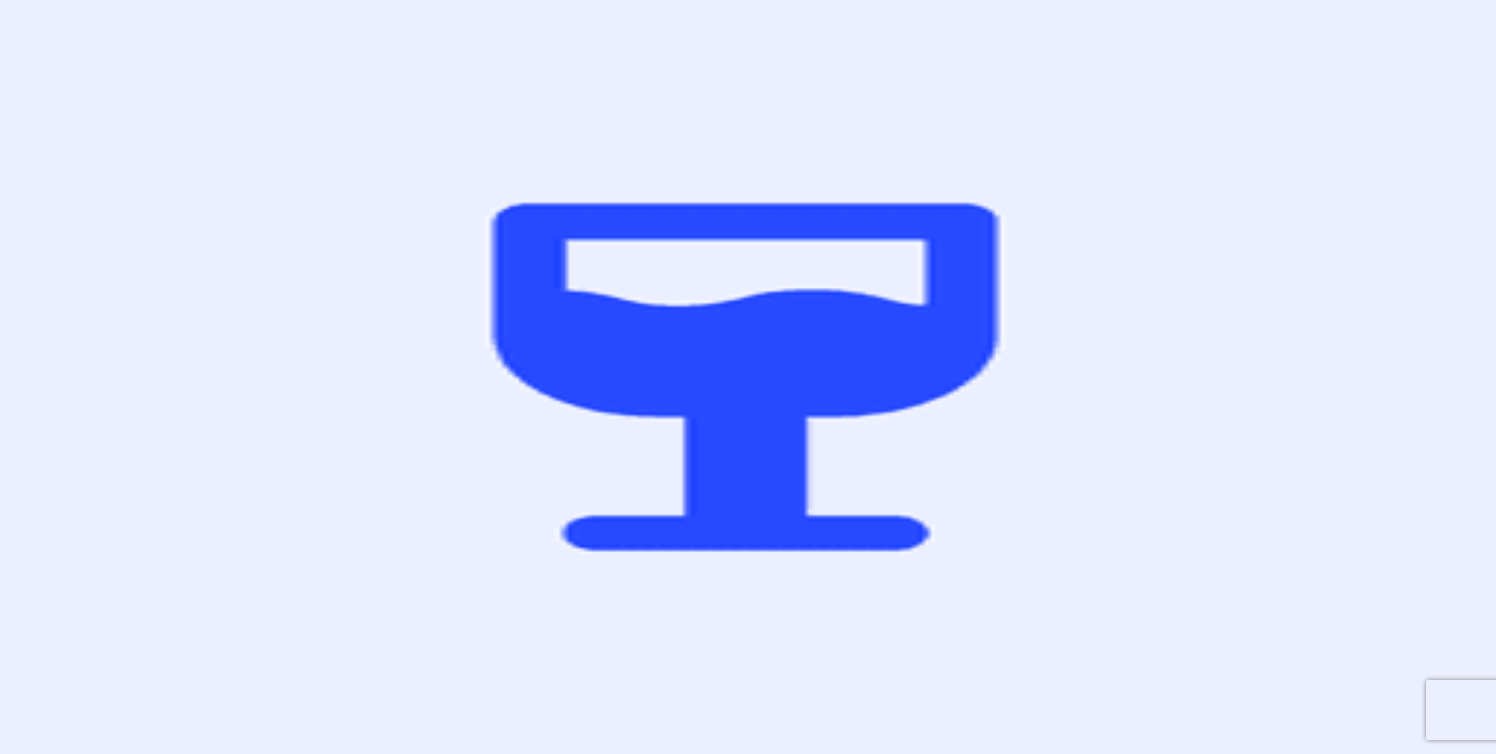 click on "Skip" at bounding box center [45, 17560] 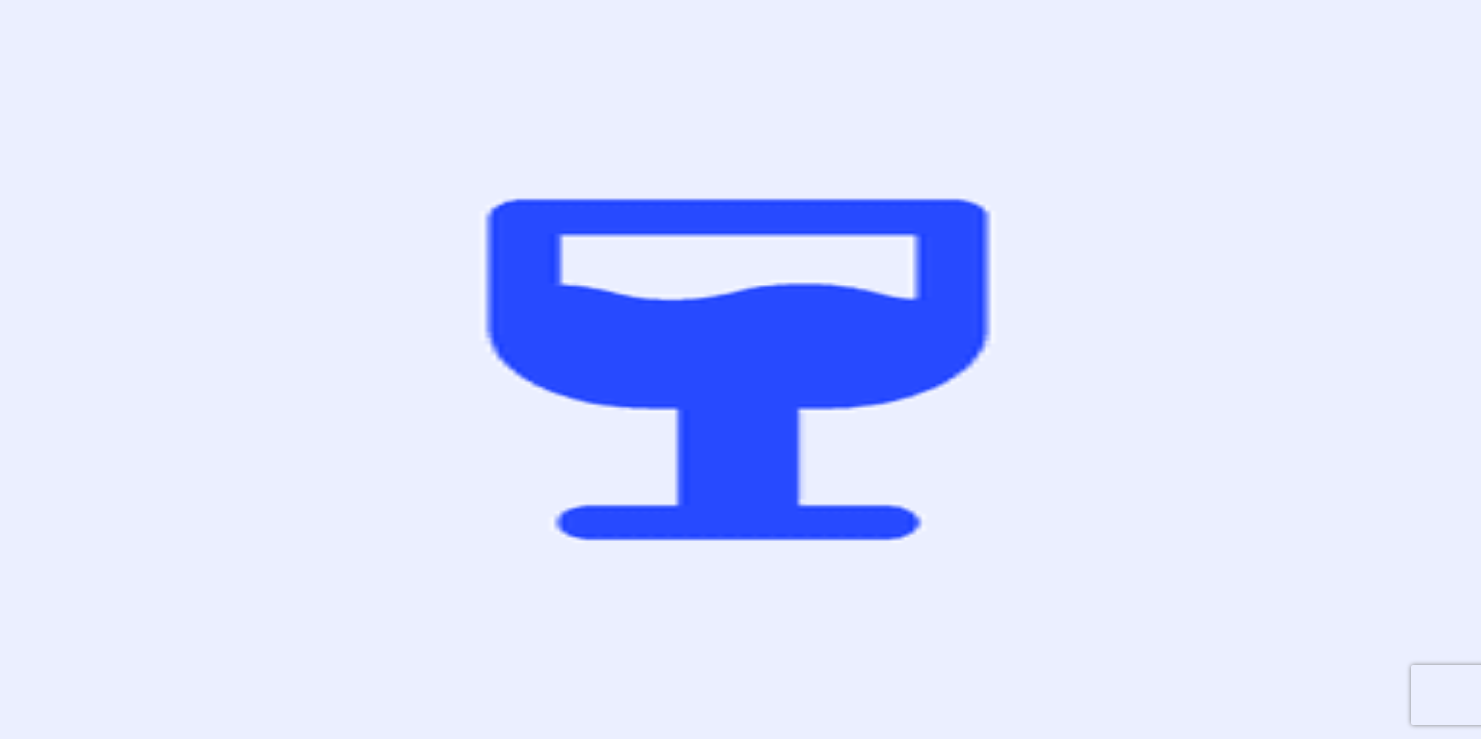 click on "Skip" at bounding box center [183, 17549] 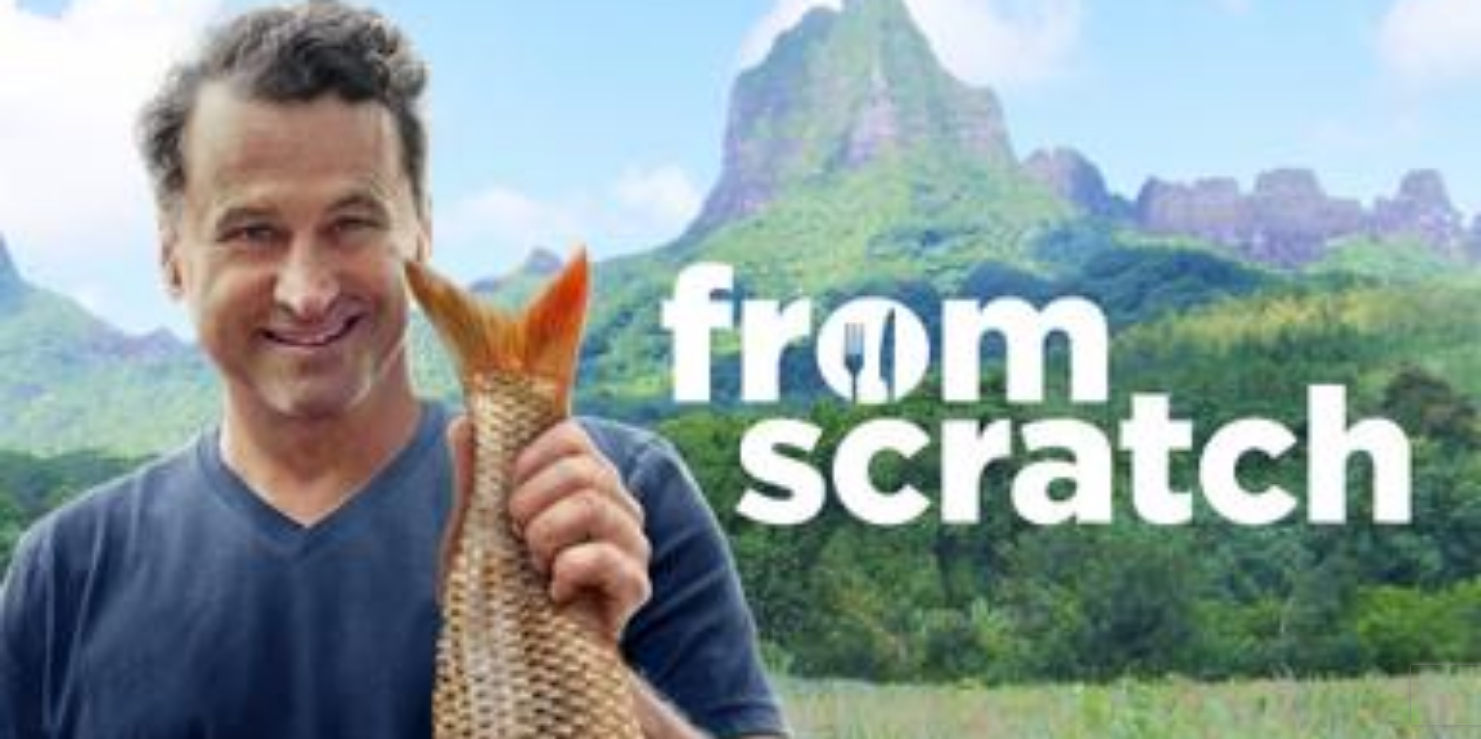 click at bounding box center [740, 369] 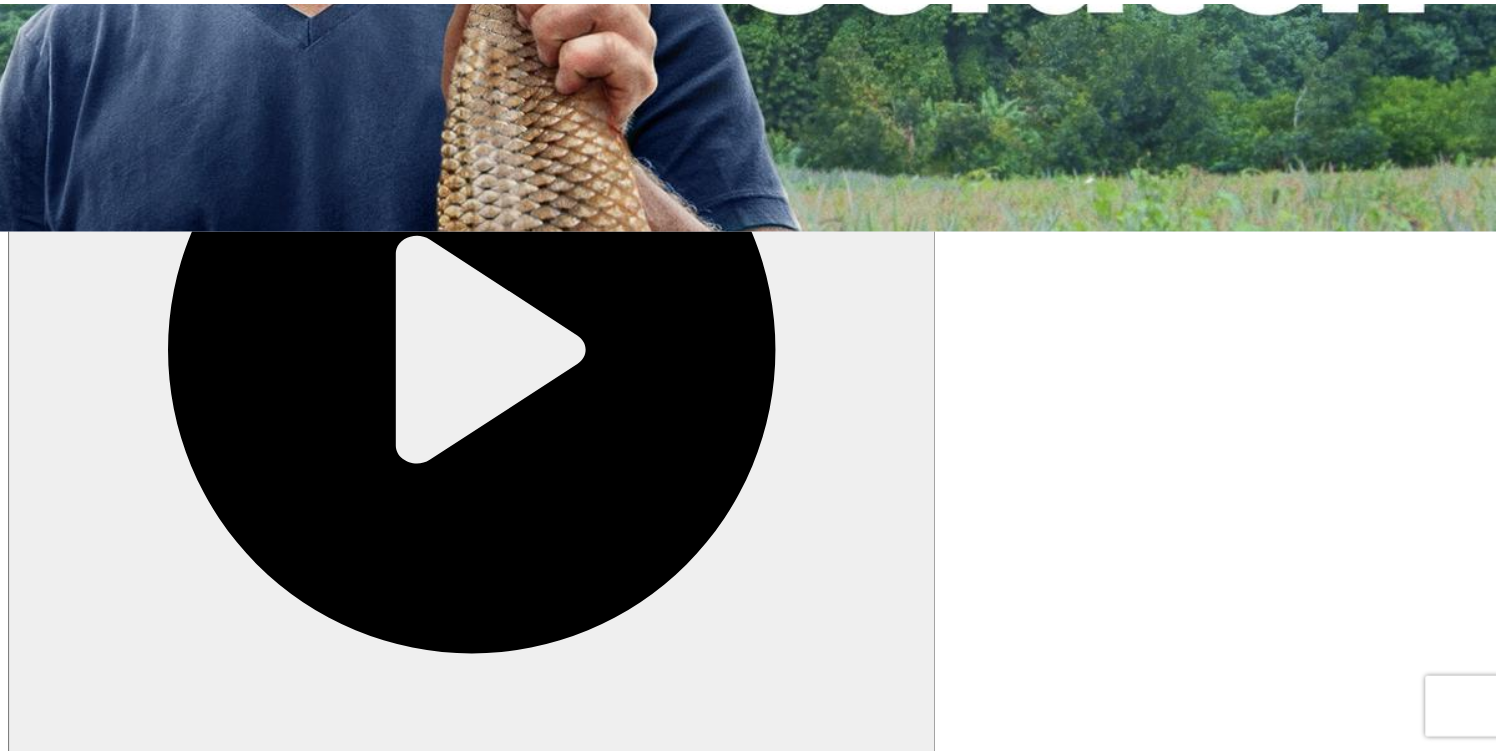 scroll, scrollTop: 545, scrollLeft: 0, axis: vertical 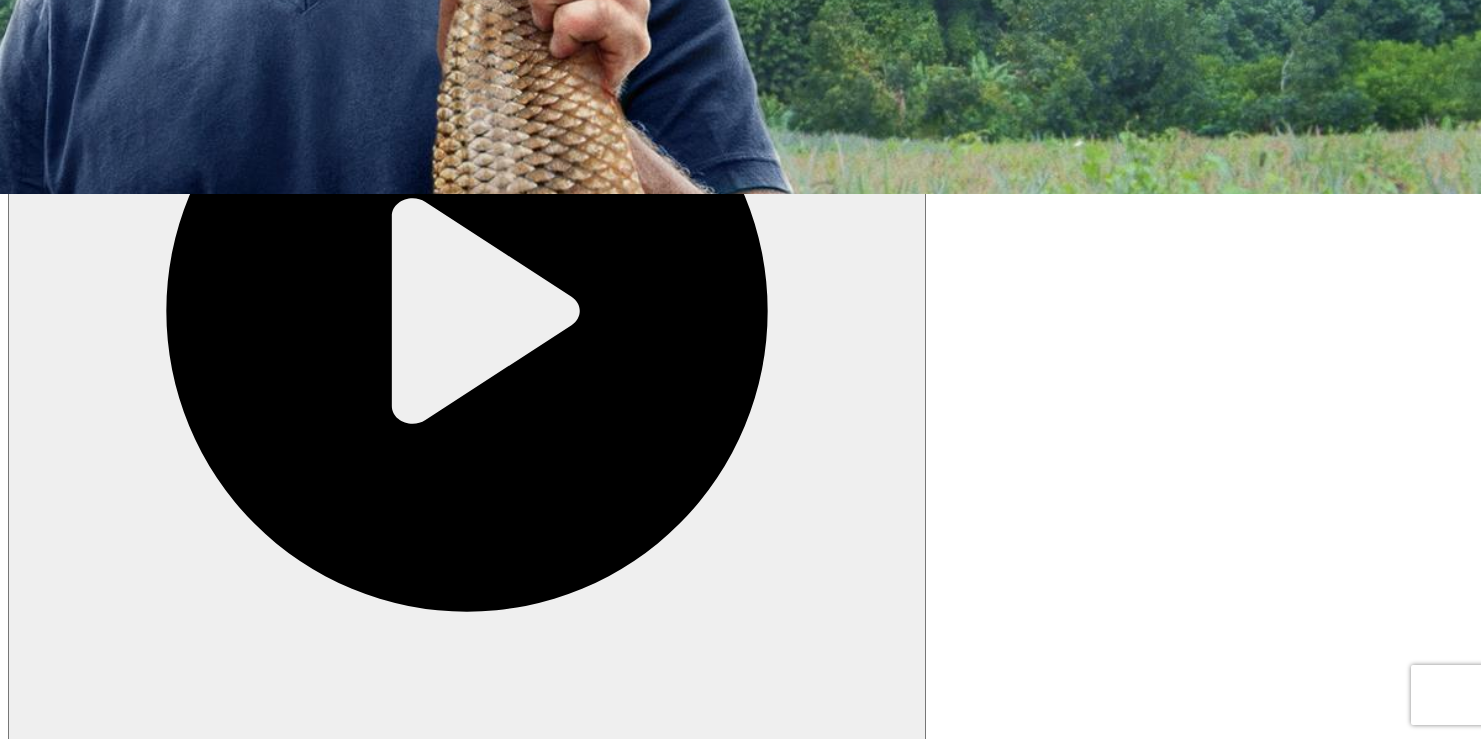 click at bounding box center [16, 2528] 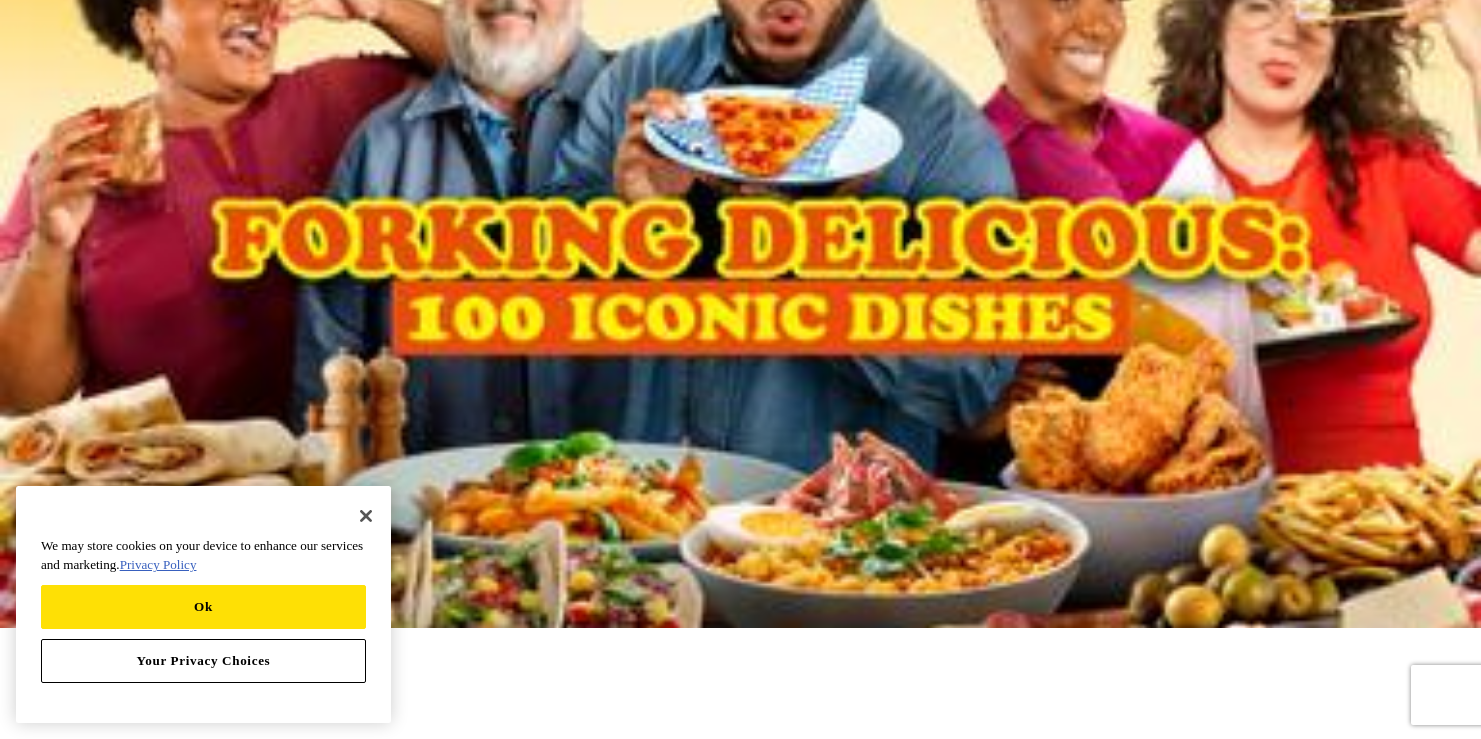 scroll, scrollTop: 0, scrollLeft: 0, axis: both 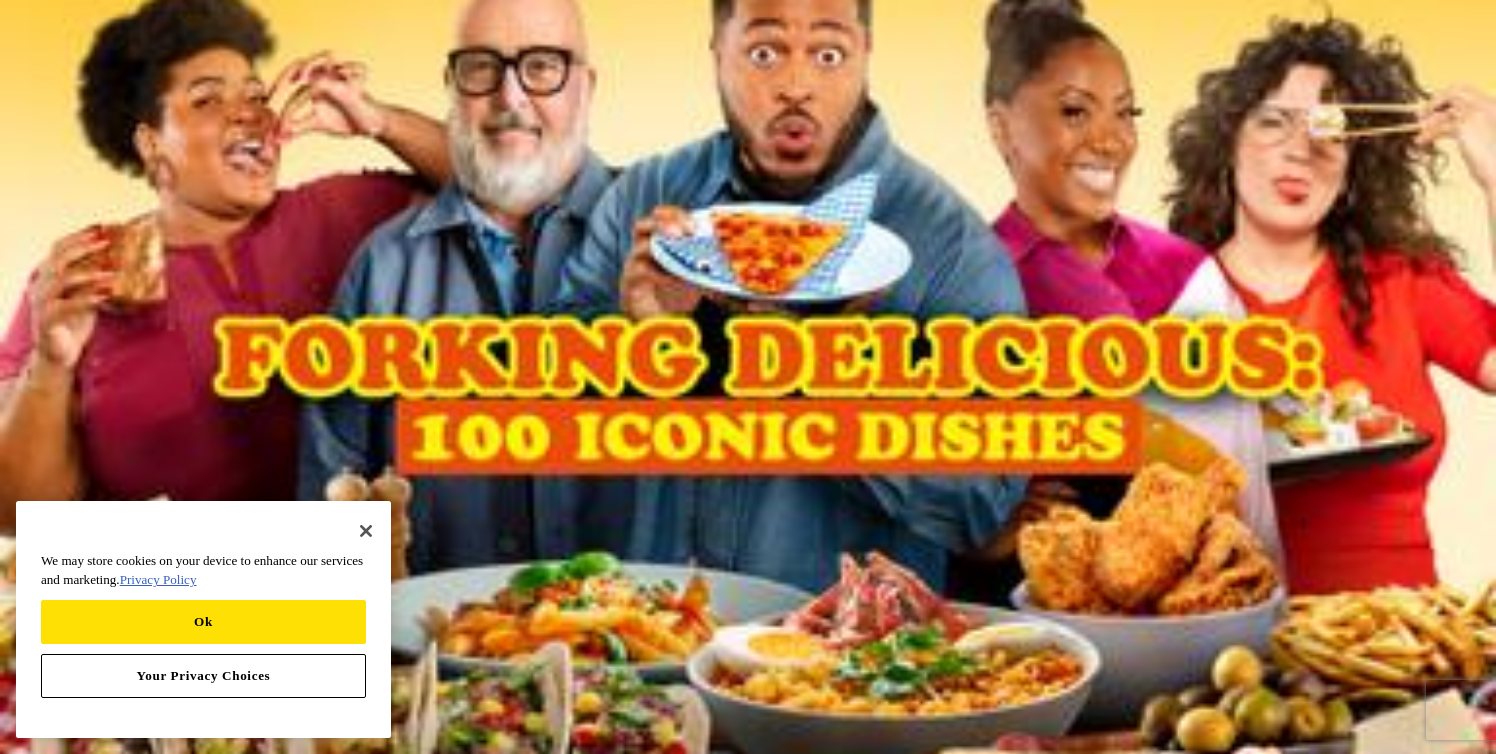 click at bounding box center [748, 377] 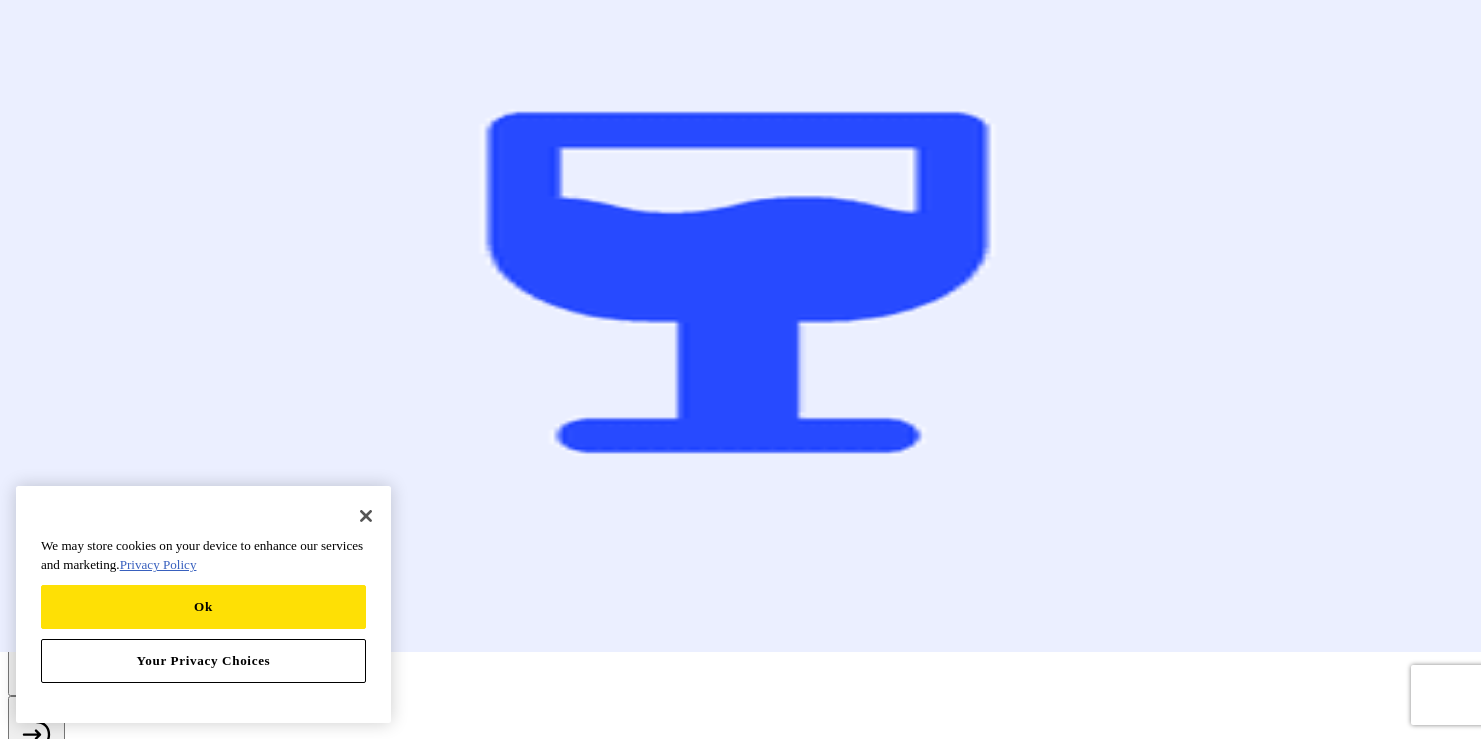 scroll, scrollTop: 0, scrollLeft: 0, axis: both 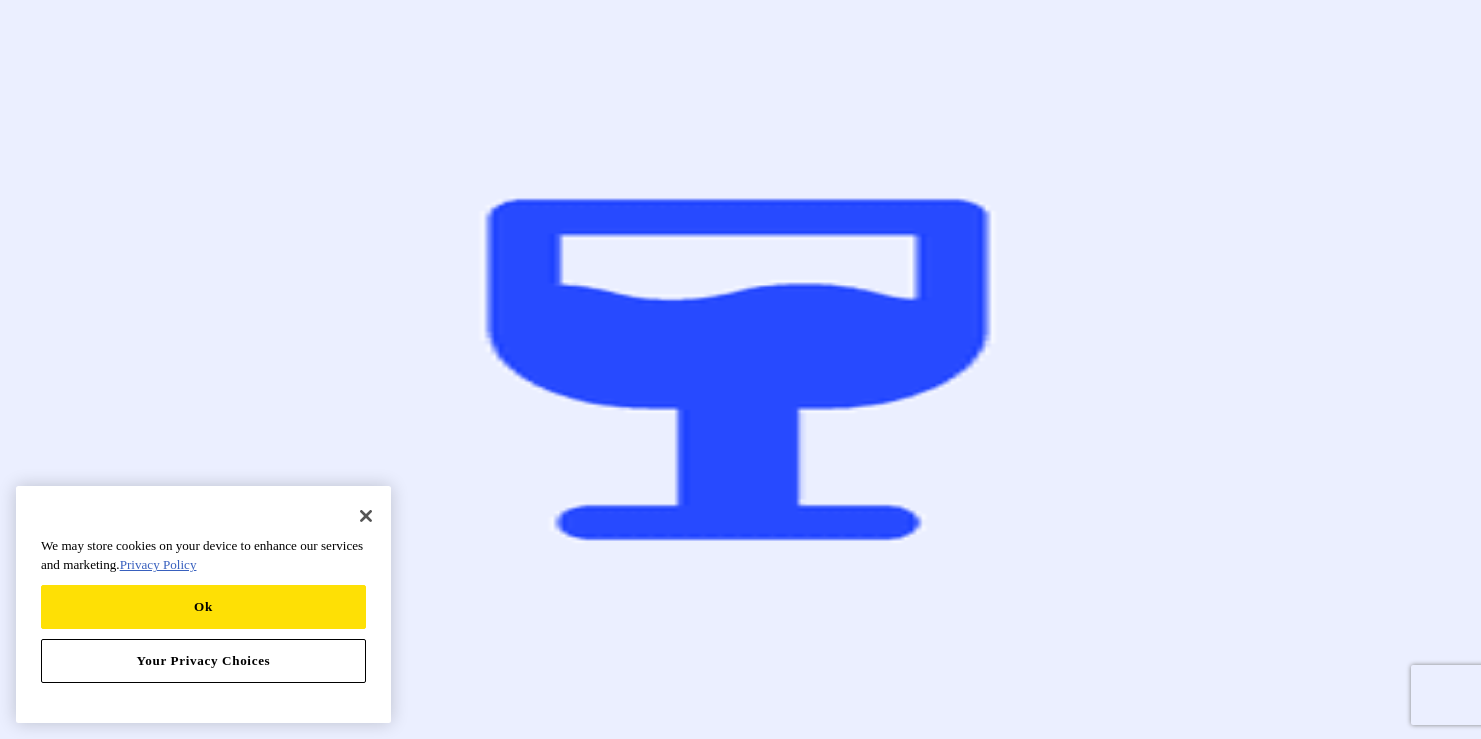 click on "Shows" at bounding box center (29, 280) 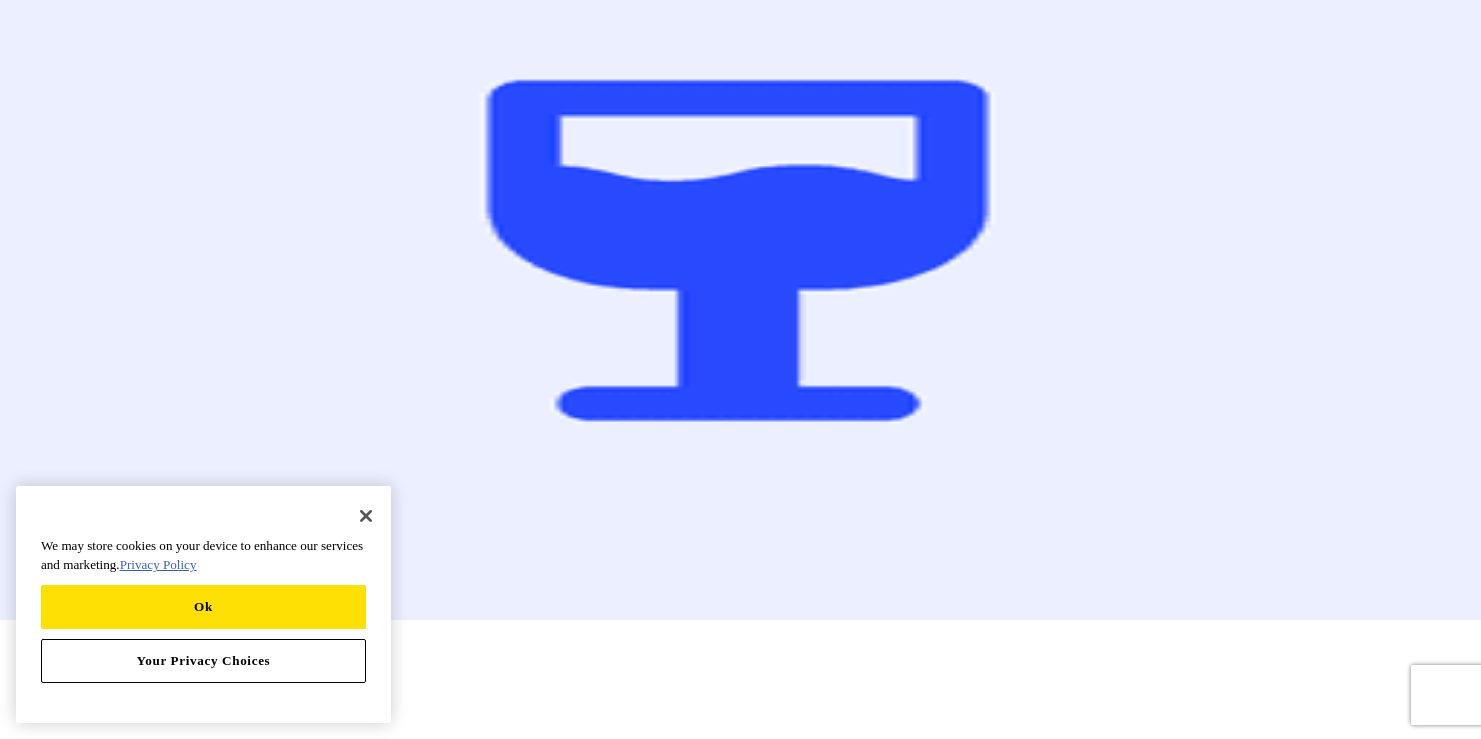 scroll, scrollTop: 0, scrollLeft: 0, axis: both 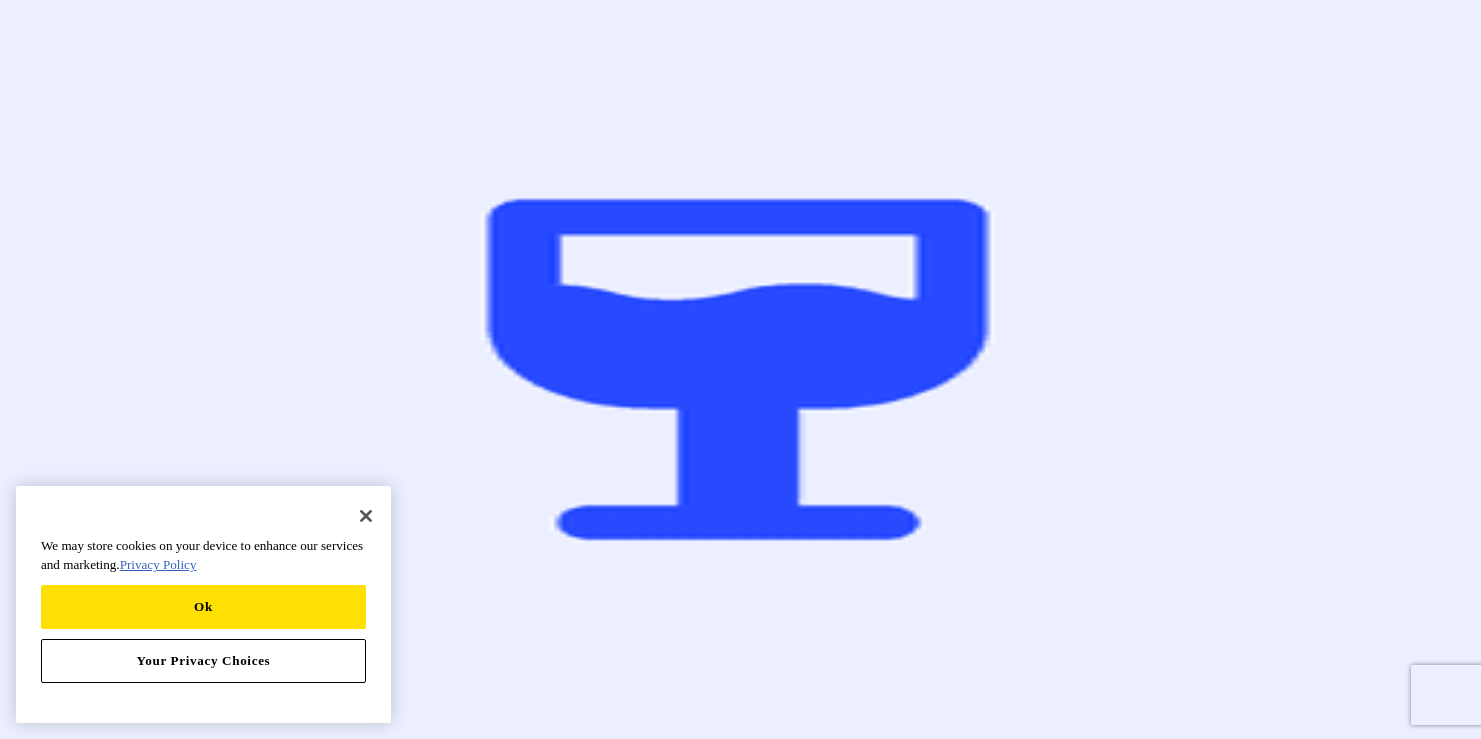 click on "Streaming" at bounding box center (84, 280) 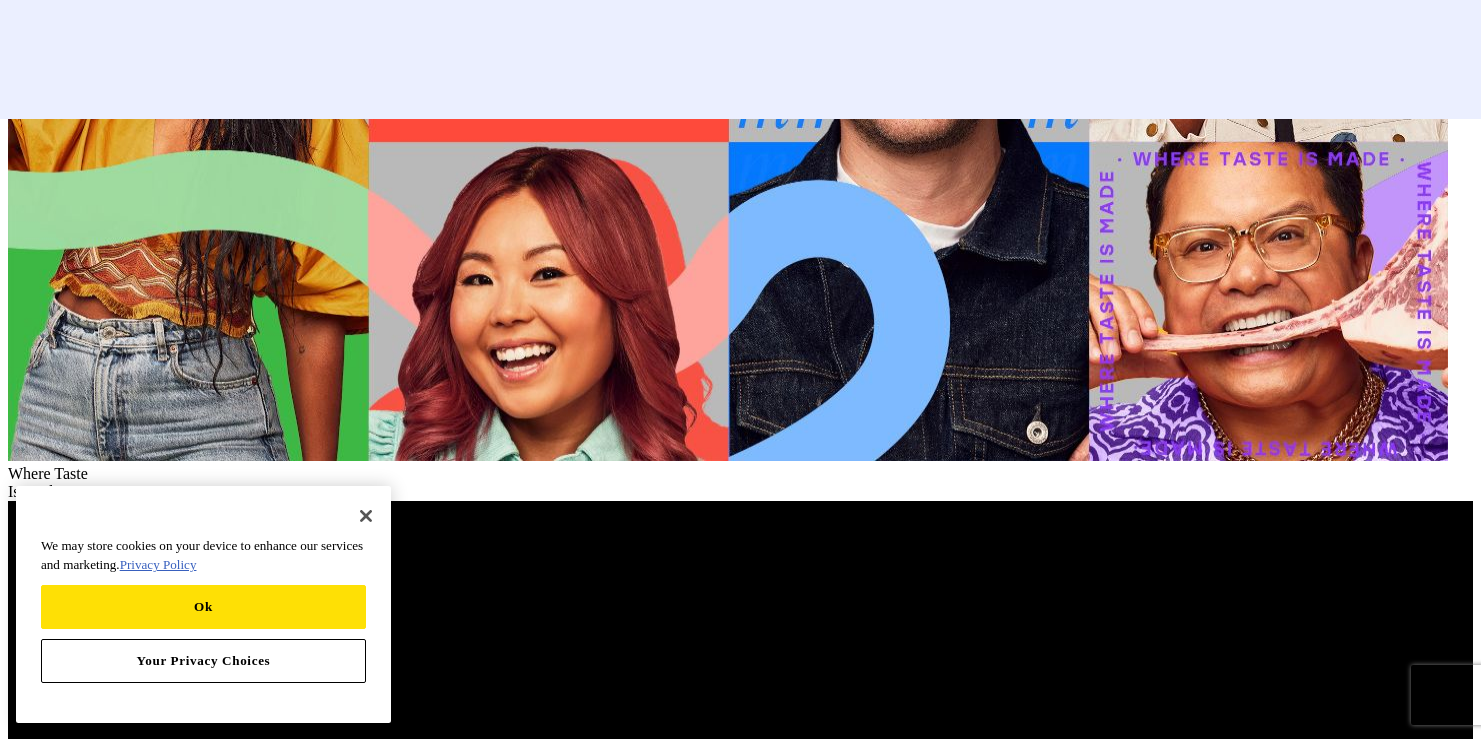scroll, scrollTop: 546, scrollLeft: 0, axis: vertical 